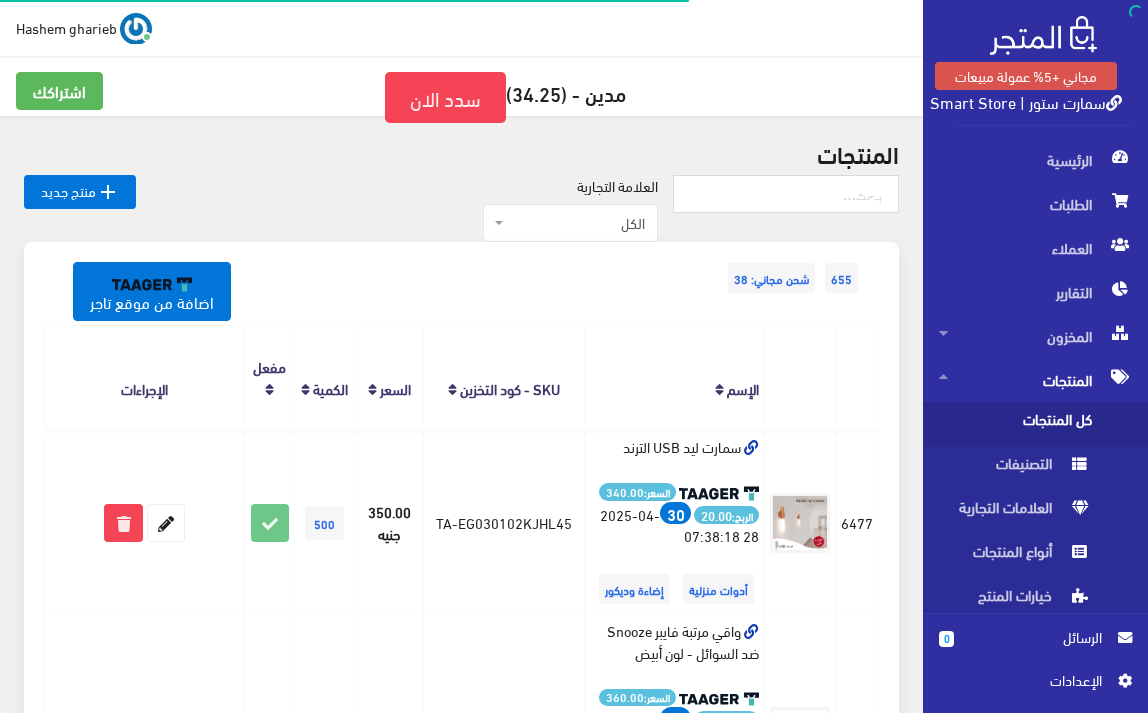 scroll, scrollTop: 0, scrollLeft: 0, axis: both 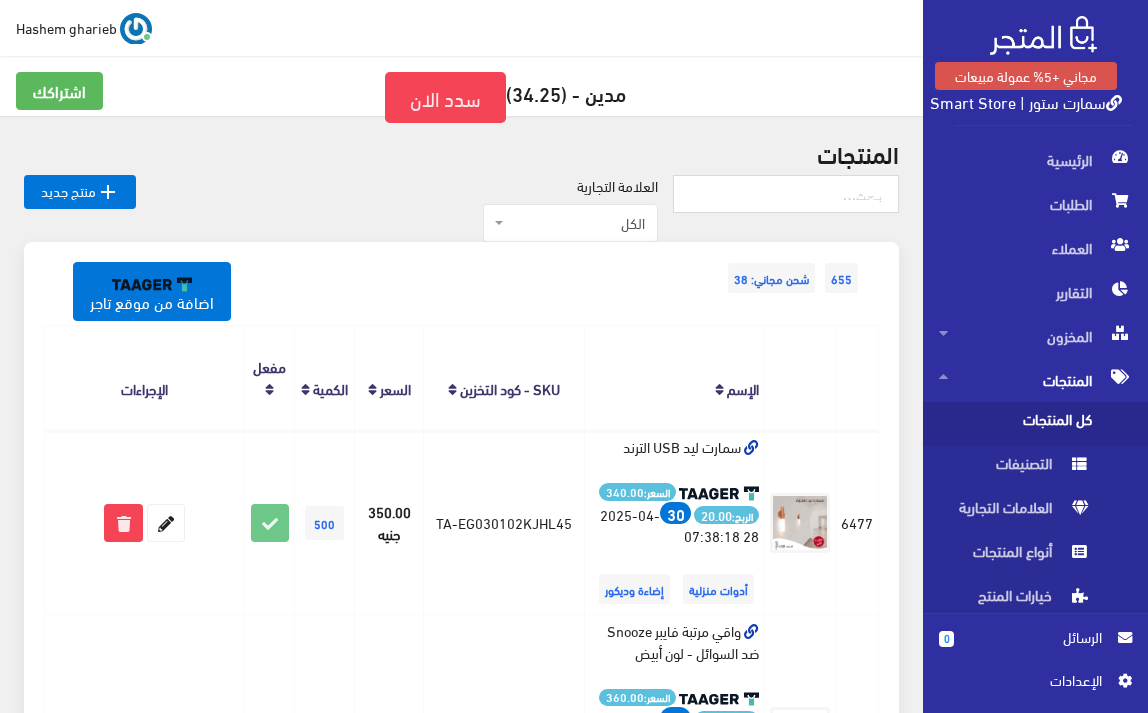 click on "كل المنتجات" at bounding box center (1015, 424) 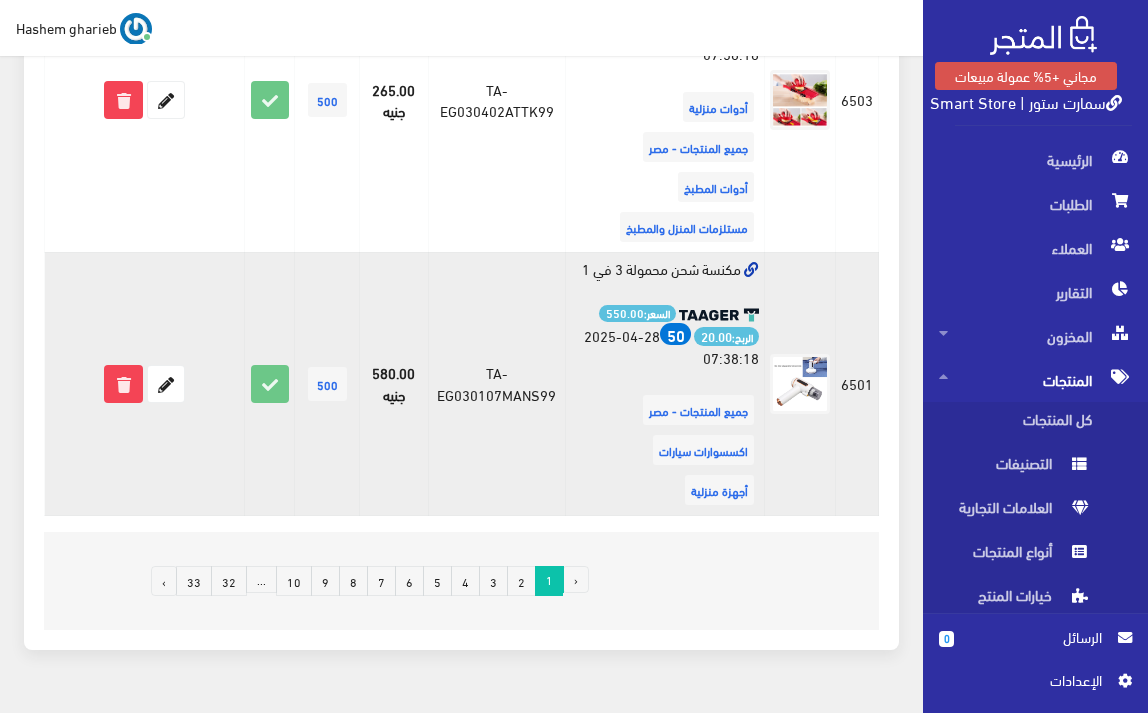 scroll, scrollTop: 4448, scrollLeft: 0, axis: vertical 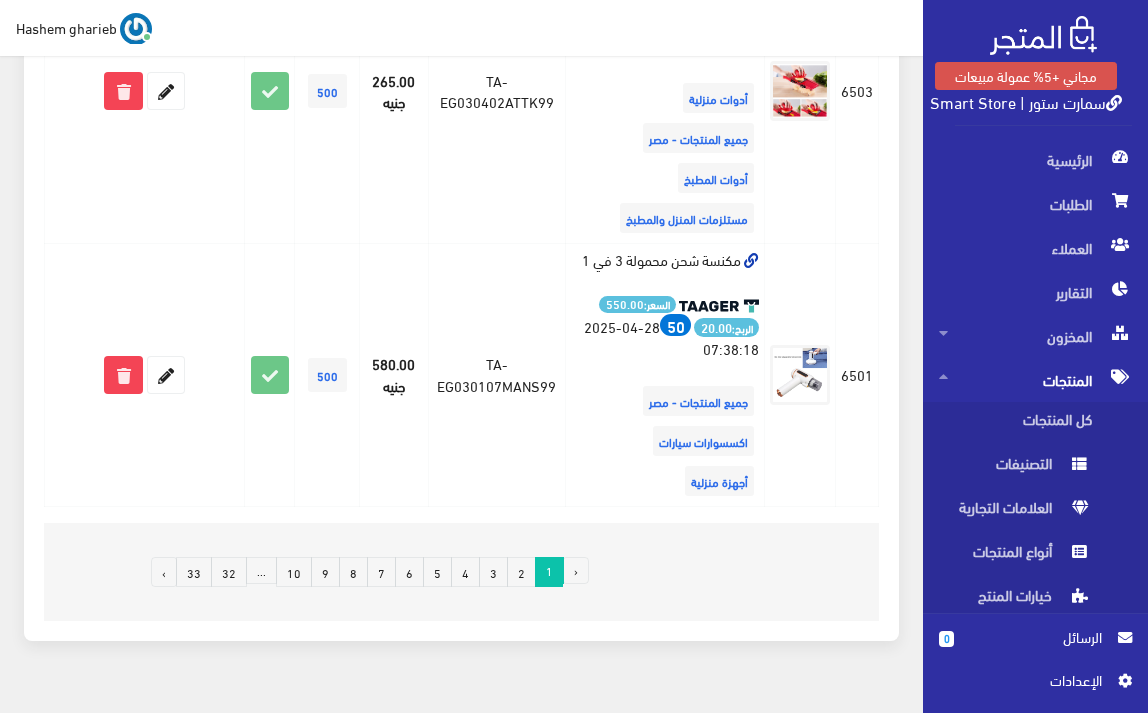 click on "2" at bounding box center (521, 572) 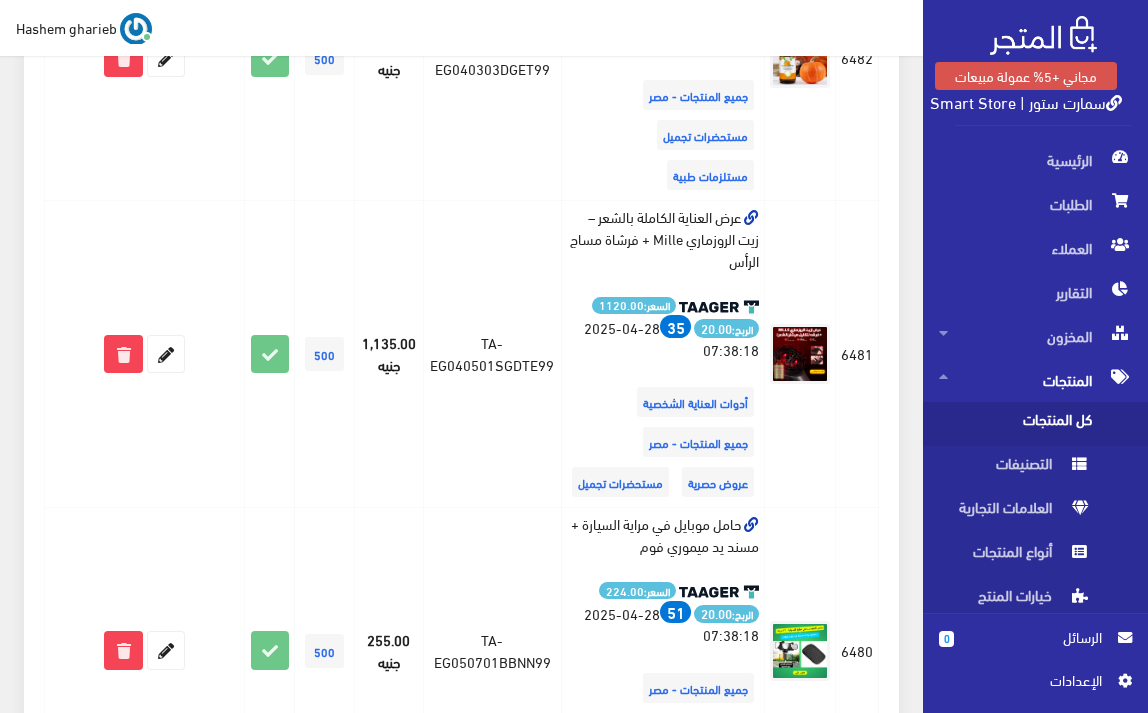scroll, scrollTop: 5443, scrollLeft: 0, axis: vertical 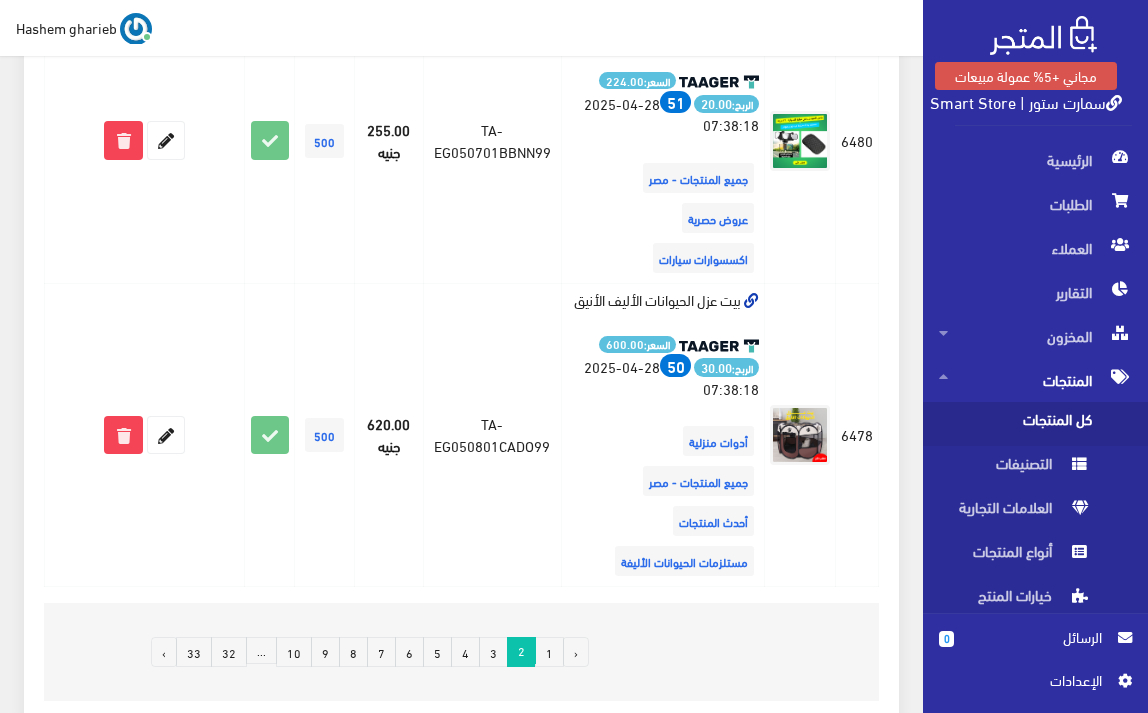 click on "3" at bounding box center [493, 652] 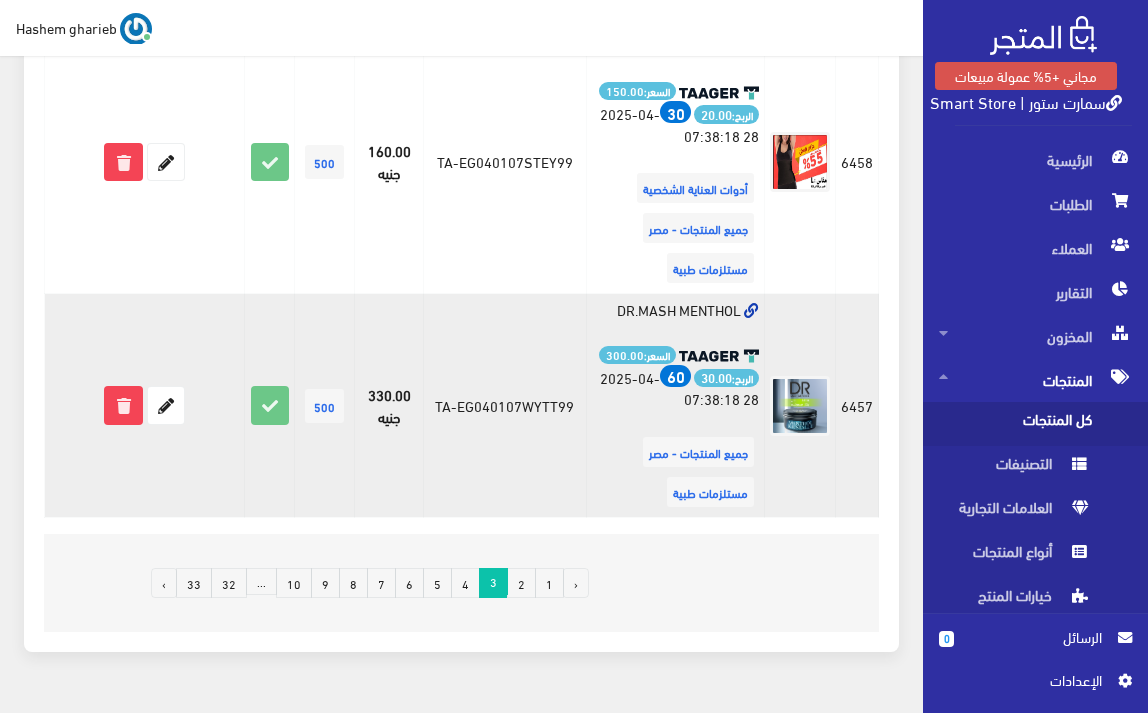 scroll, scrollTop: 5200, scrollLeft: 0, axis: vertical 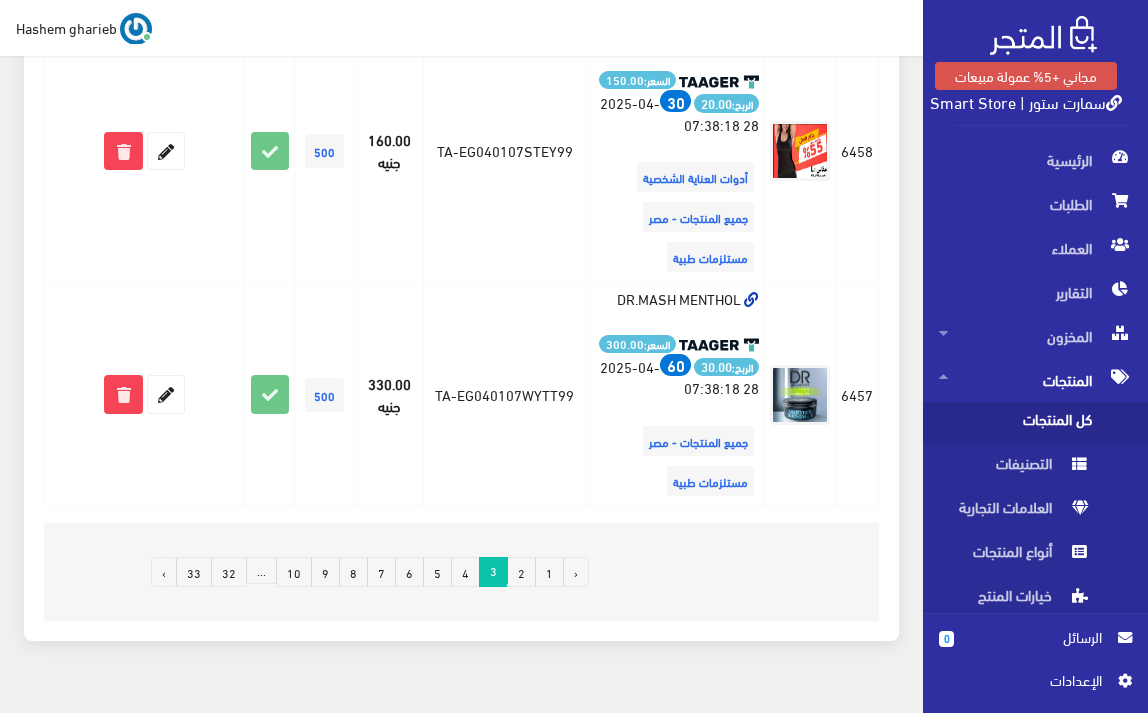 click on "4" at bounding box center (465, 572) 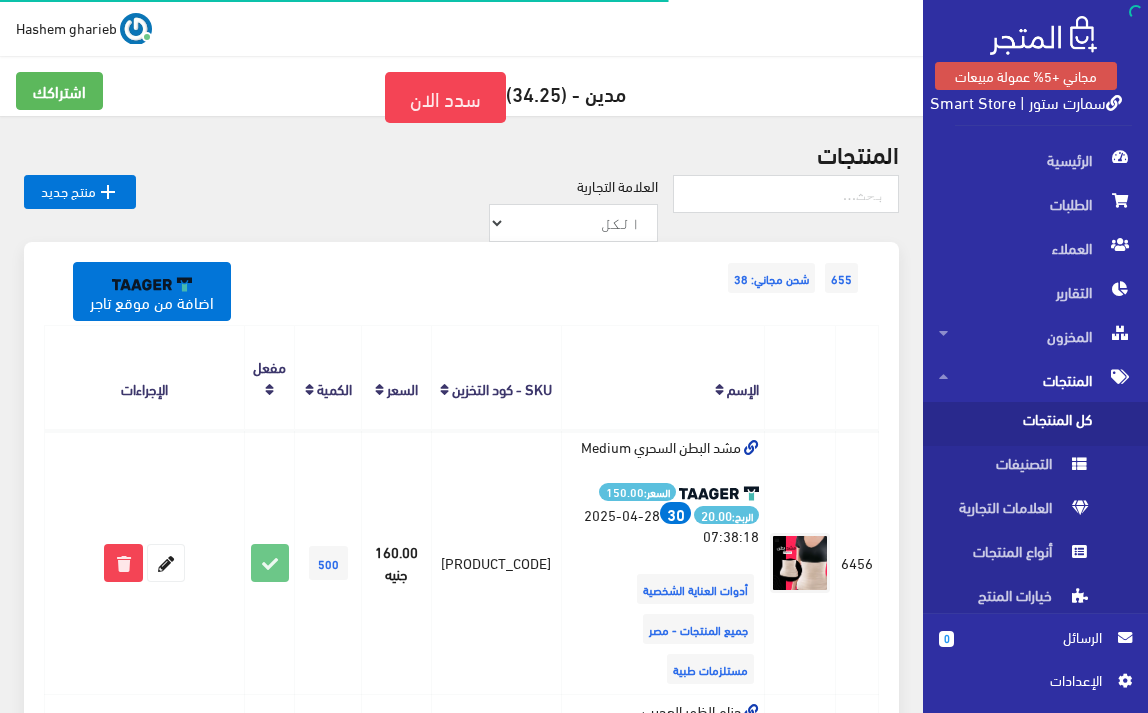 scroll, scrollTop: 0, scrollLeft: 0, axis: both 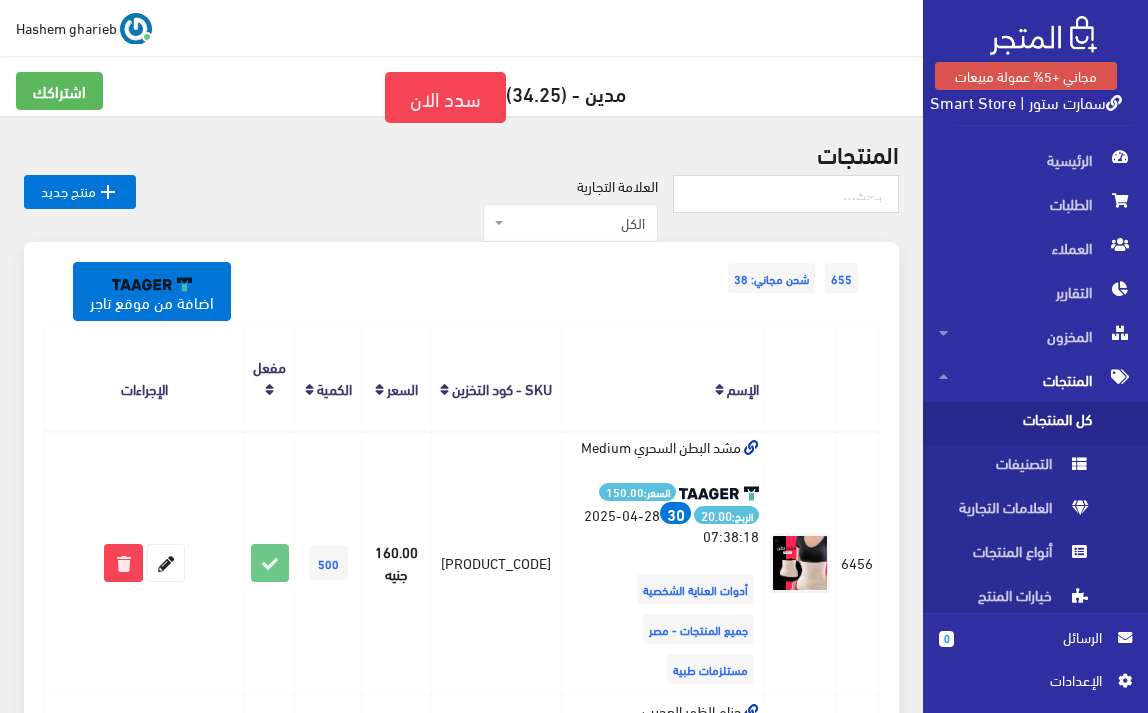 click on "سمارت ستور | Smart Store" at bounding box center (1026, 101) 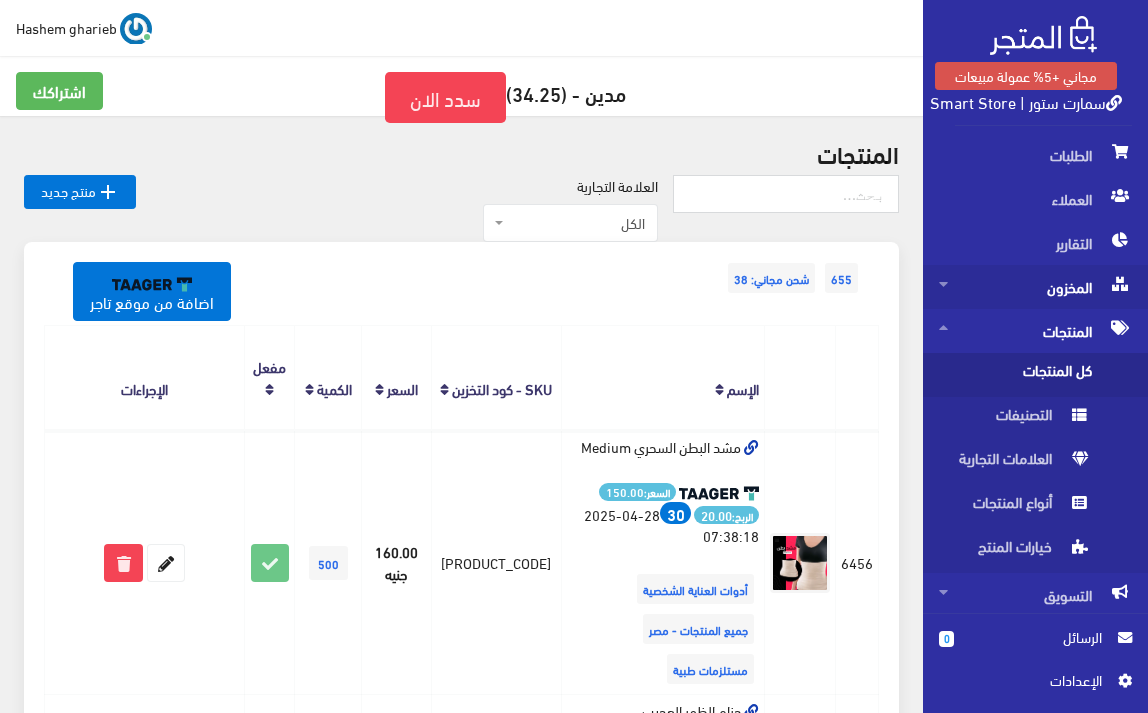 scroll, scrollTop: 97, scrollLeft: 0, axis: vertical 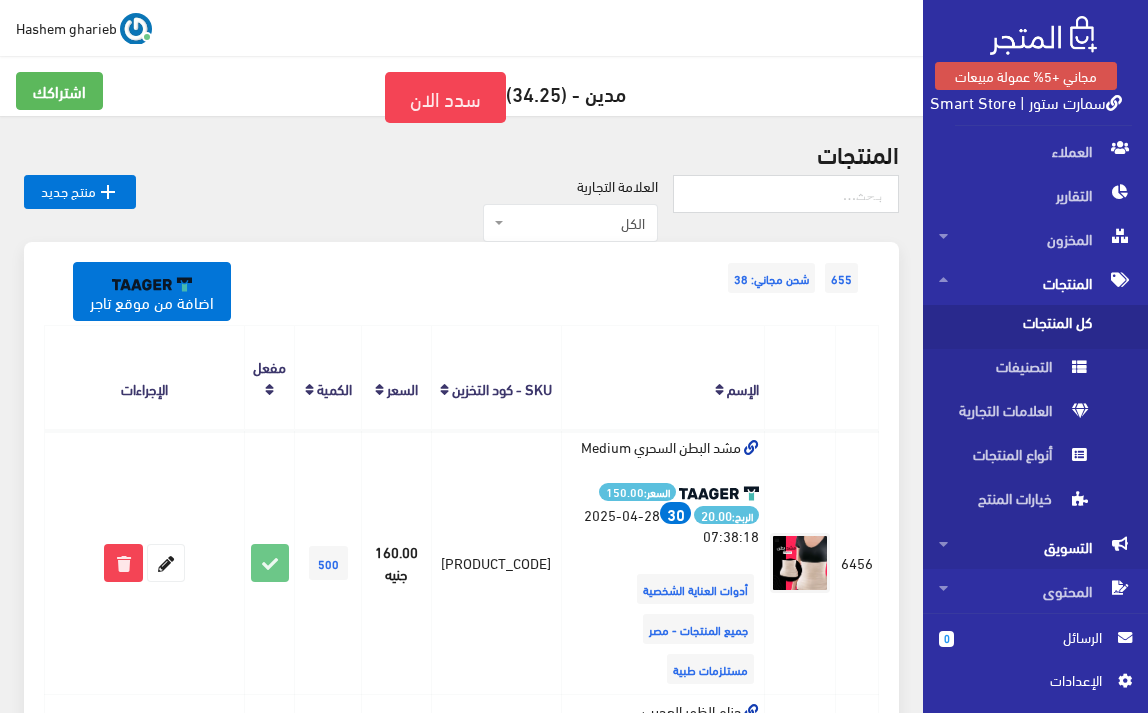 click on "التسويق" at bounding box center [1035, 239] 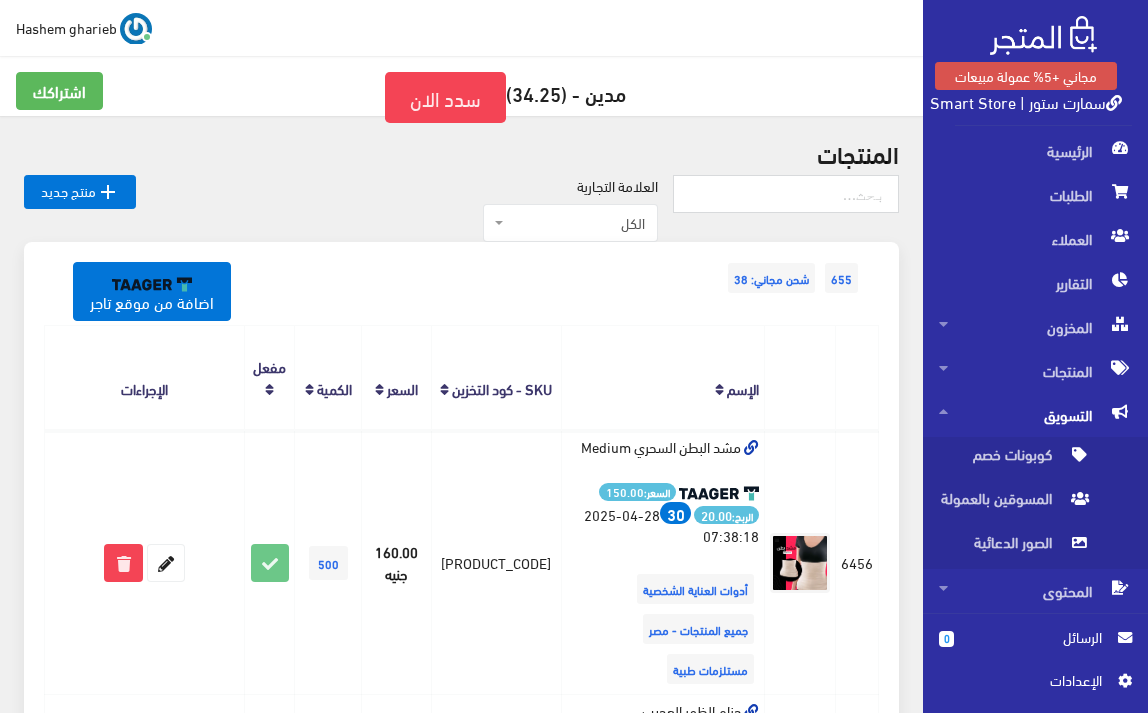 scroll, scrollTop: 9, scrollLeft: 0, axis: vertical 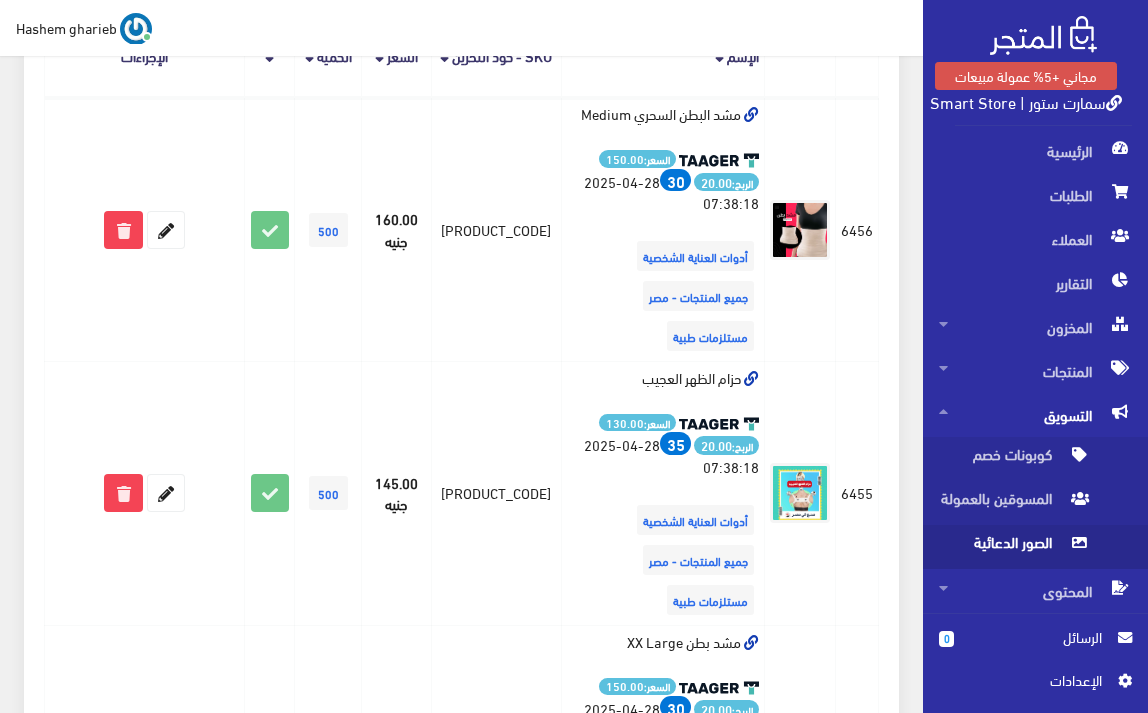 click on "الصور الدعائية" at bounding box center (1015, 547) 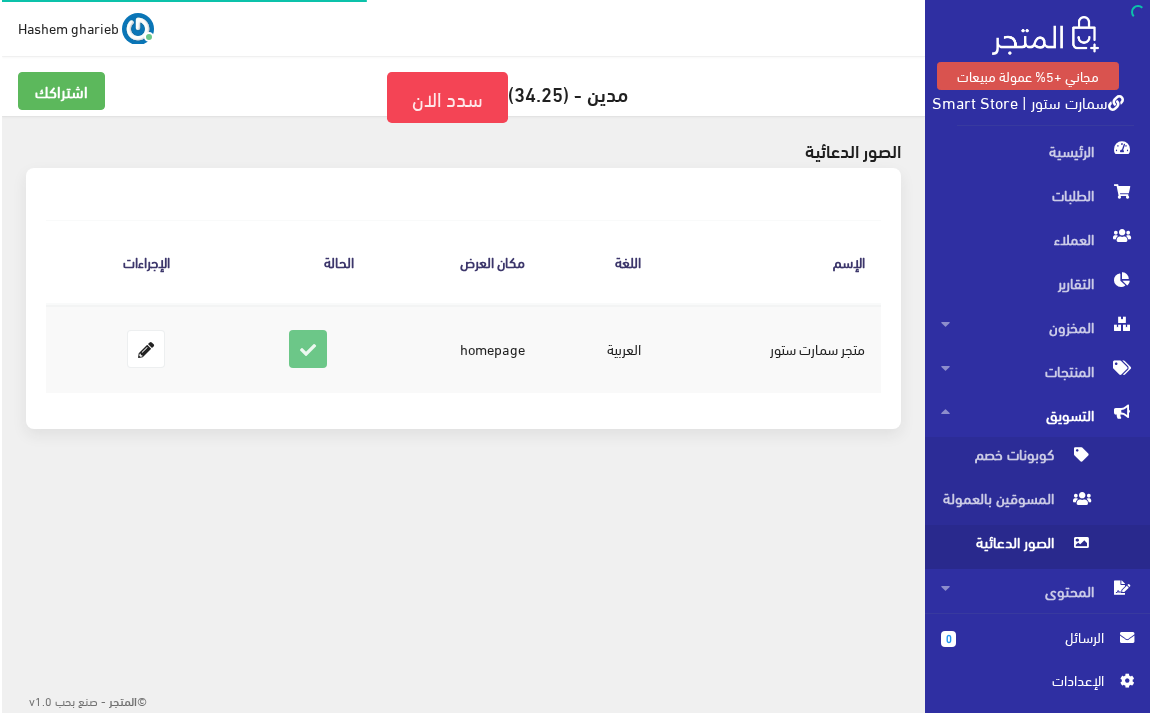 scroll, scrollTop: 0, scrollLeft: 0, axis: both 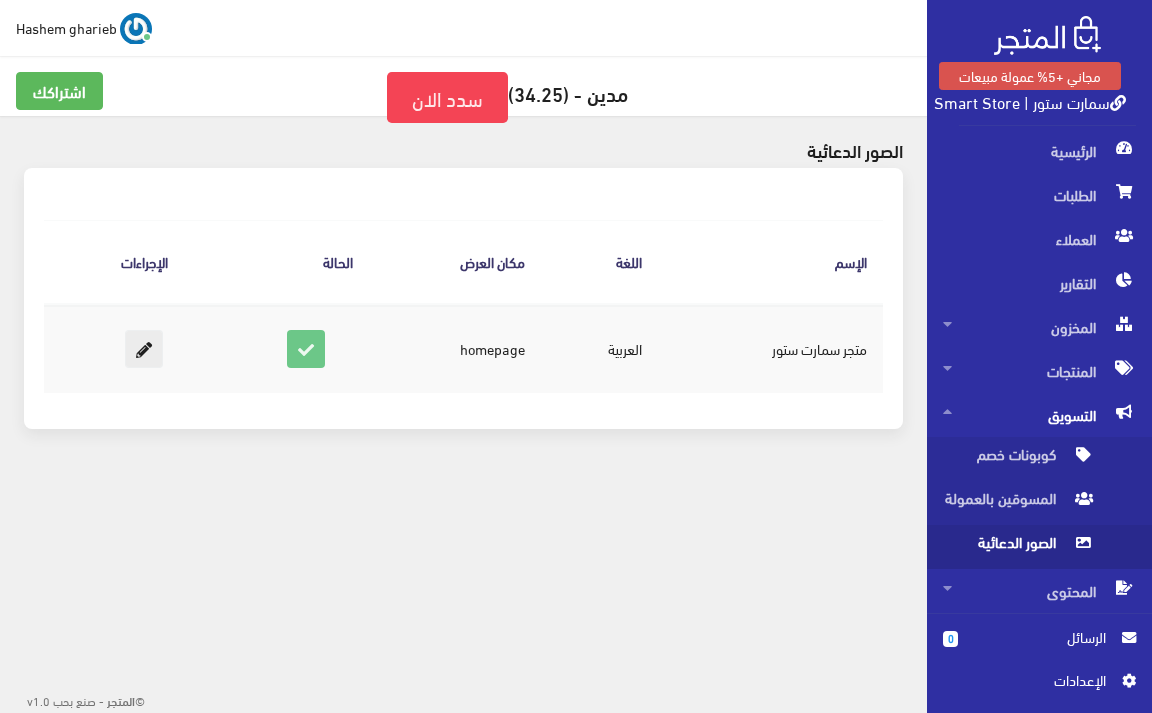 click at bounding box center [144, 349] 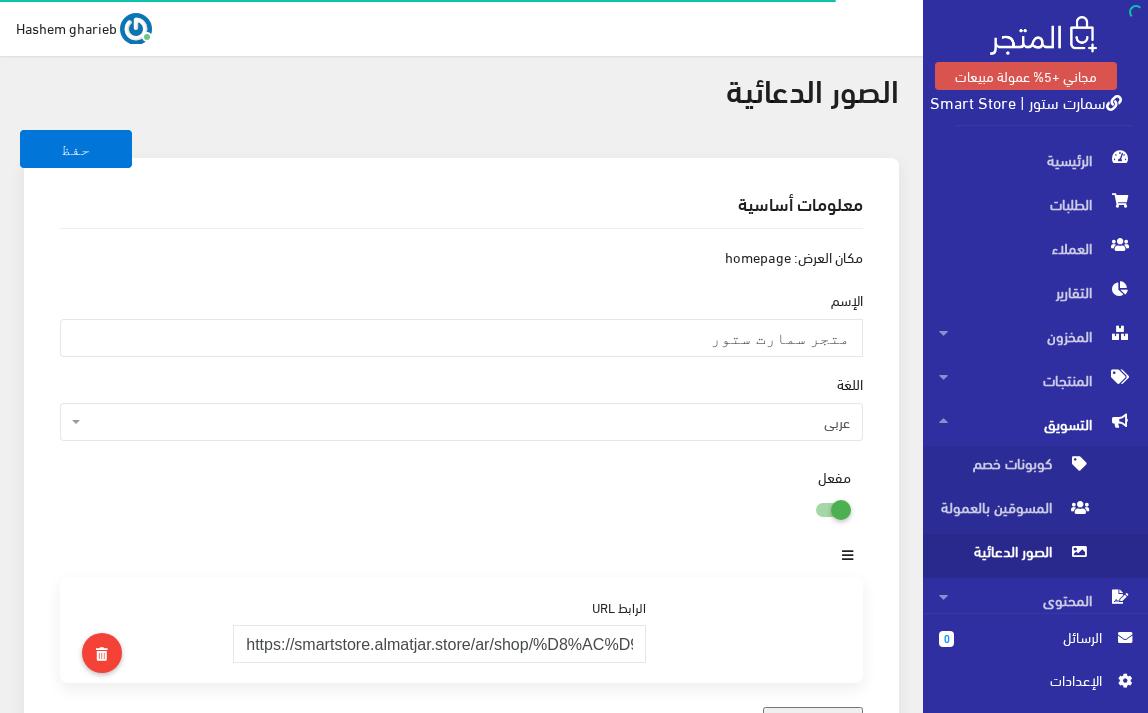 scroll, scrollTop: 276, scrollLeft: 0, axis: vertical 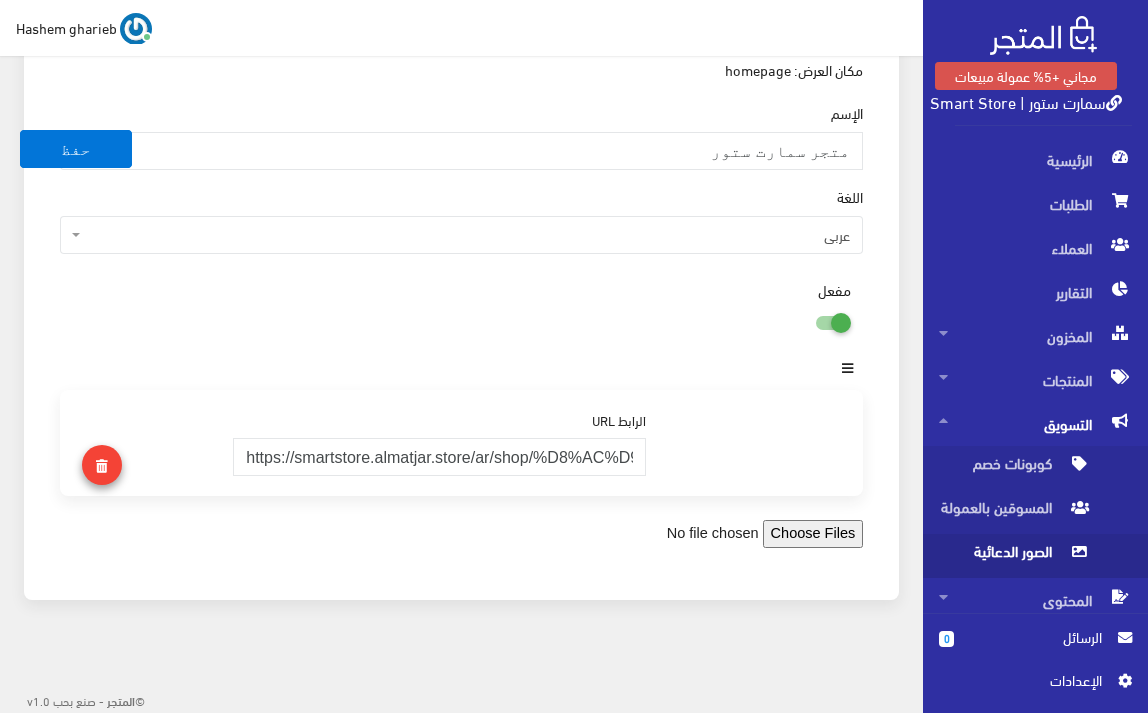 click at bounding box center [102, 465] 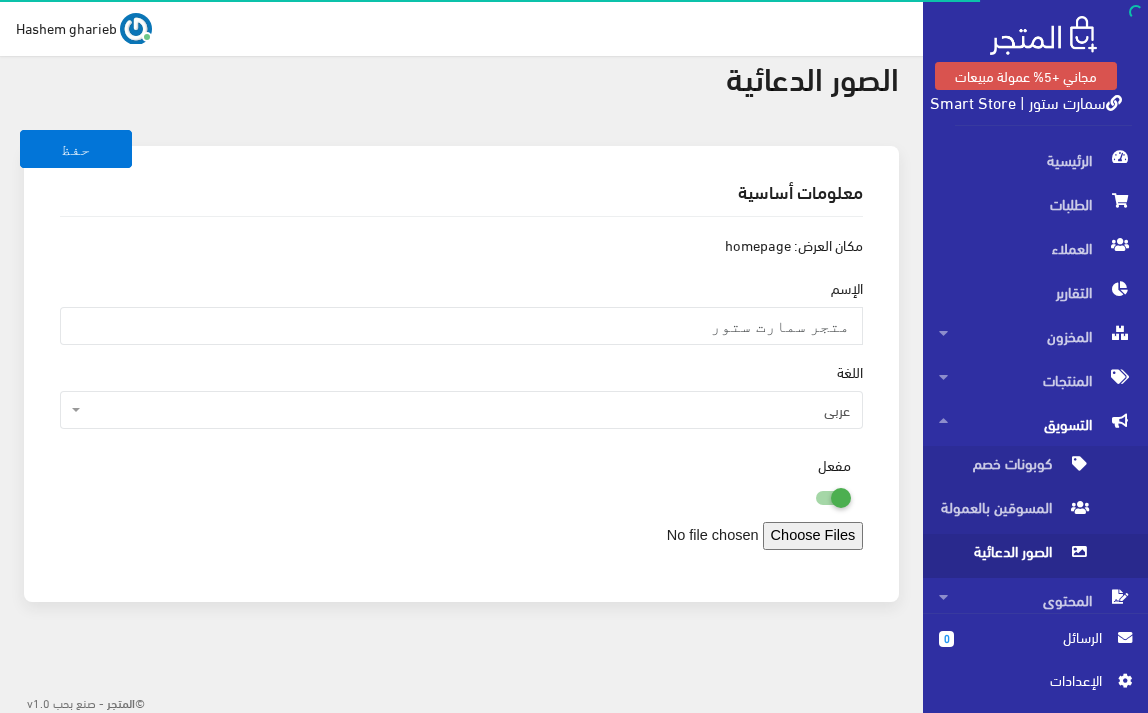 scroll, scrollTop: 83, scrollLeft: 0, axis: vertical 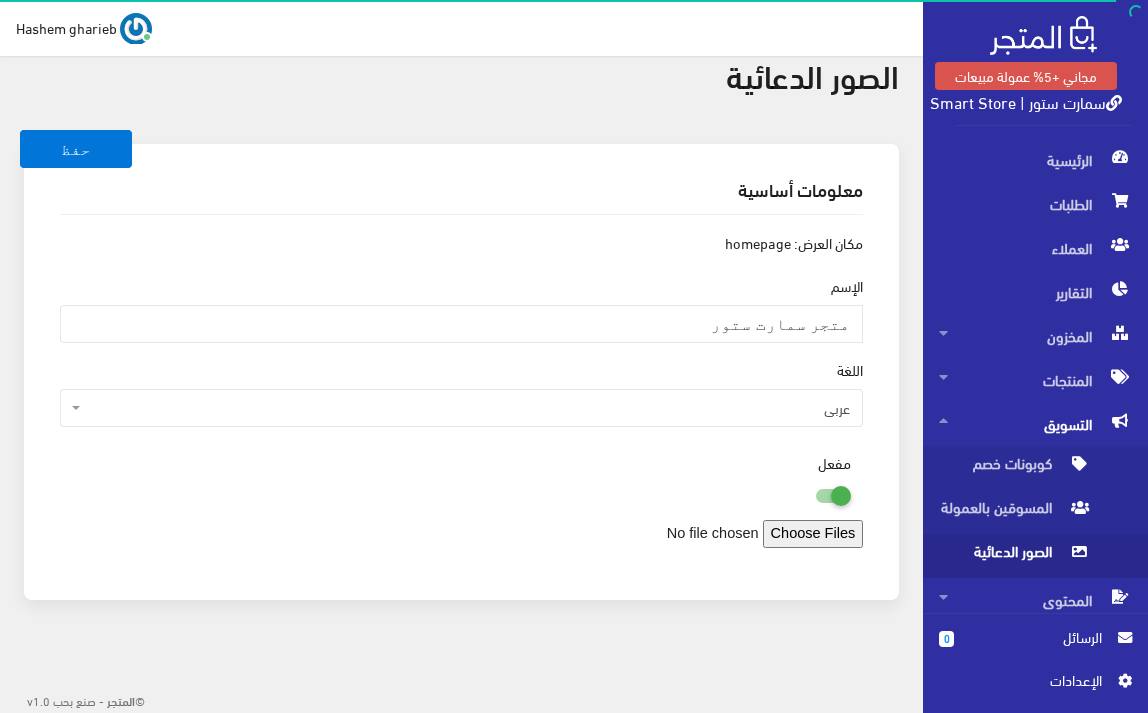 click at bounding box center [815, 495] 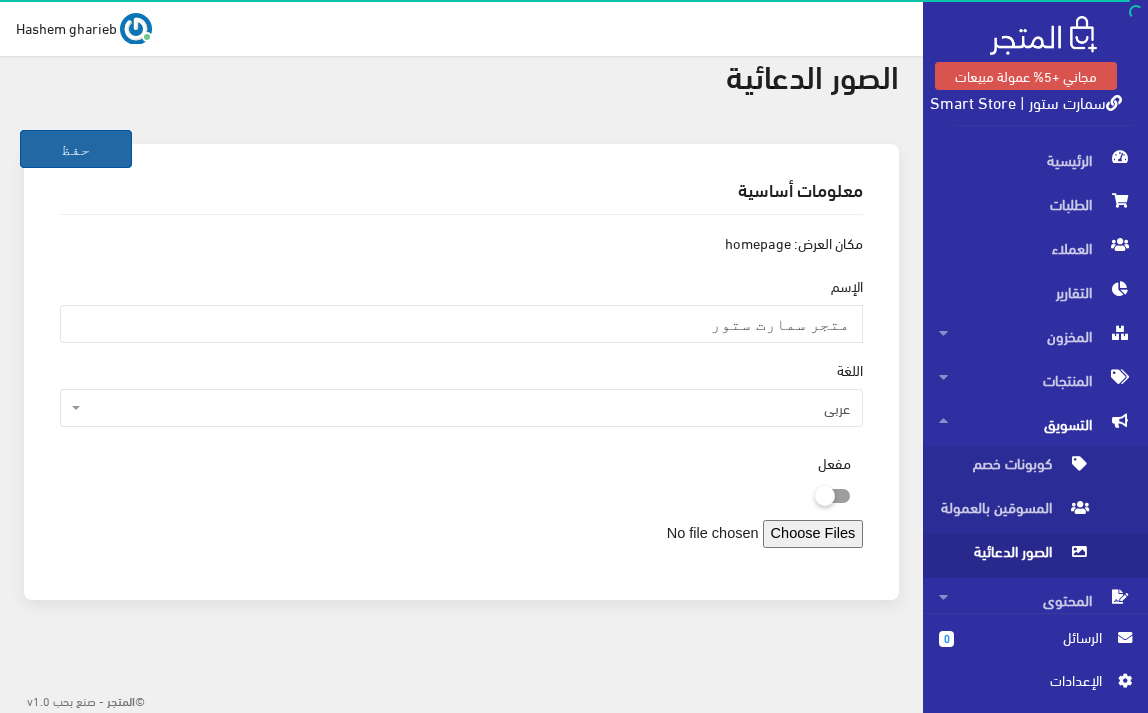 click on "حفظ" at bounding box center [76, 149] 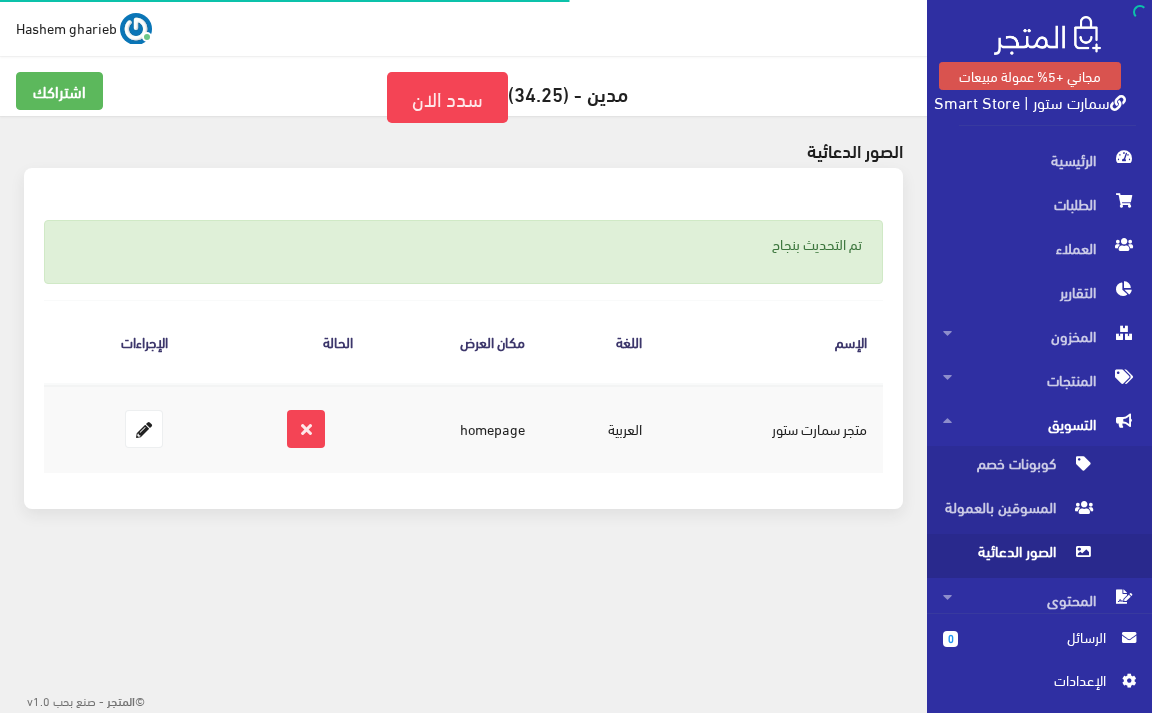 scroll, scrollTop: 0, scrollLeft: 0, axis: both 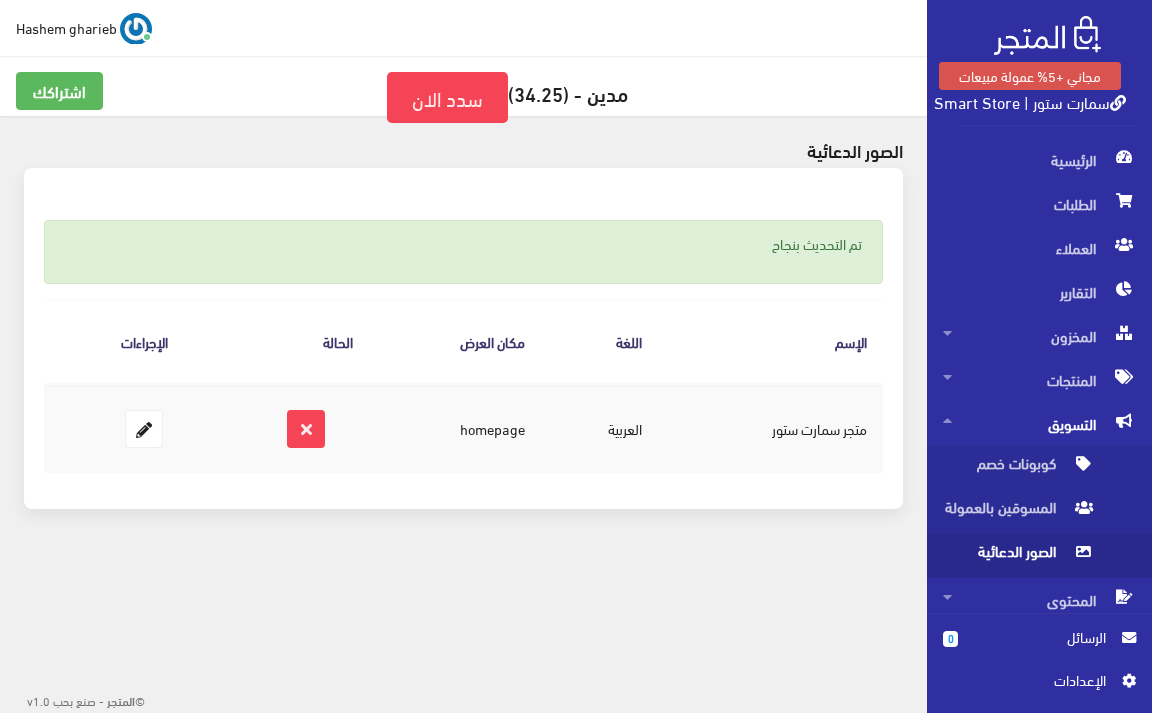 click on "اﻹعدادات" at bounding box center [1032, 680] 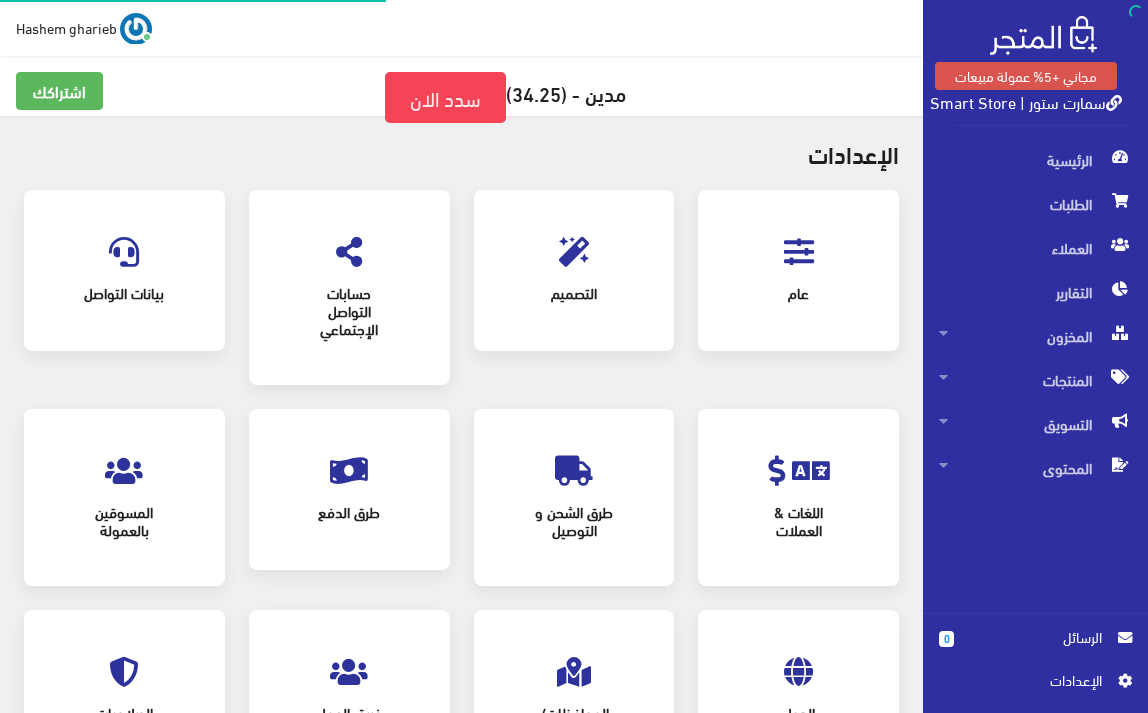 scroll, scrollTop: 0, scrollLeft: 0, axis: both 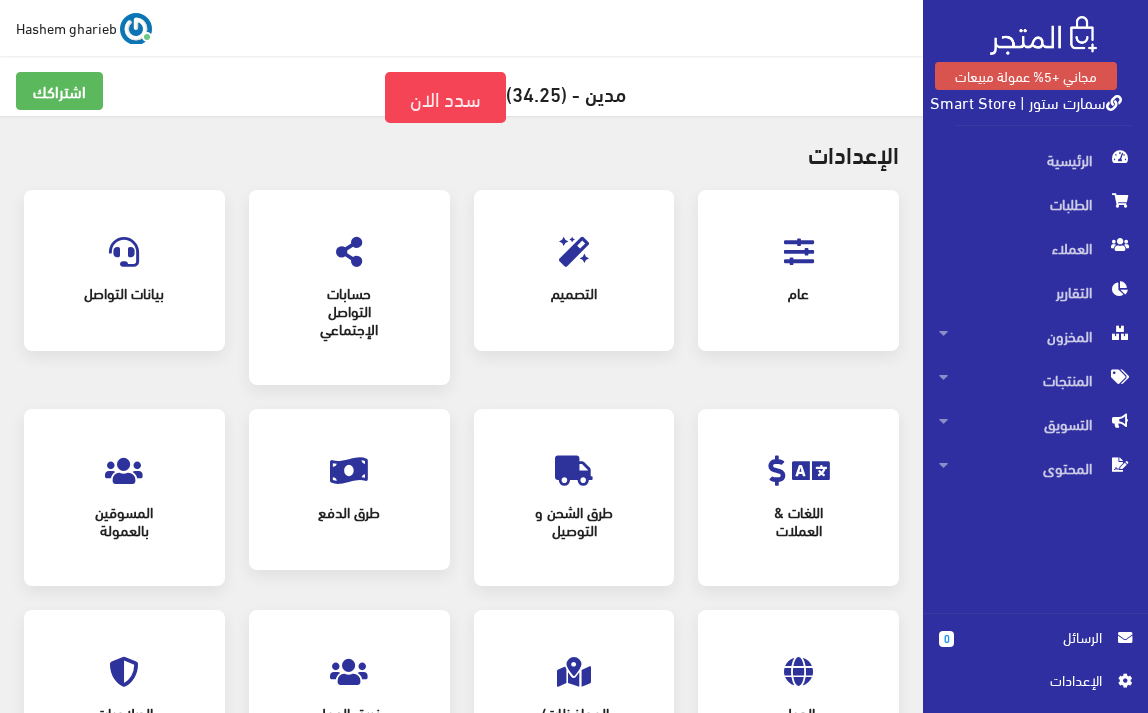 click at bounding box center (799, 252) 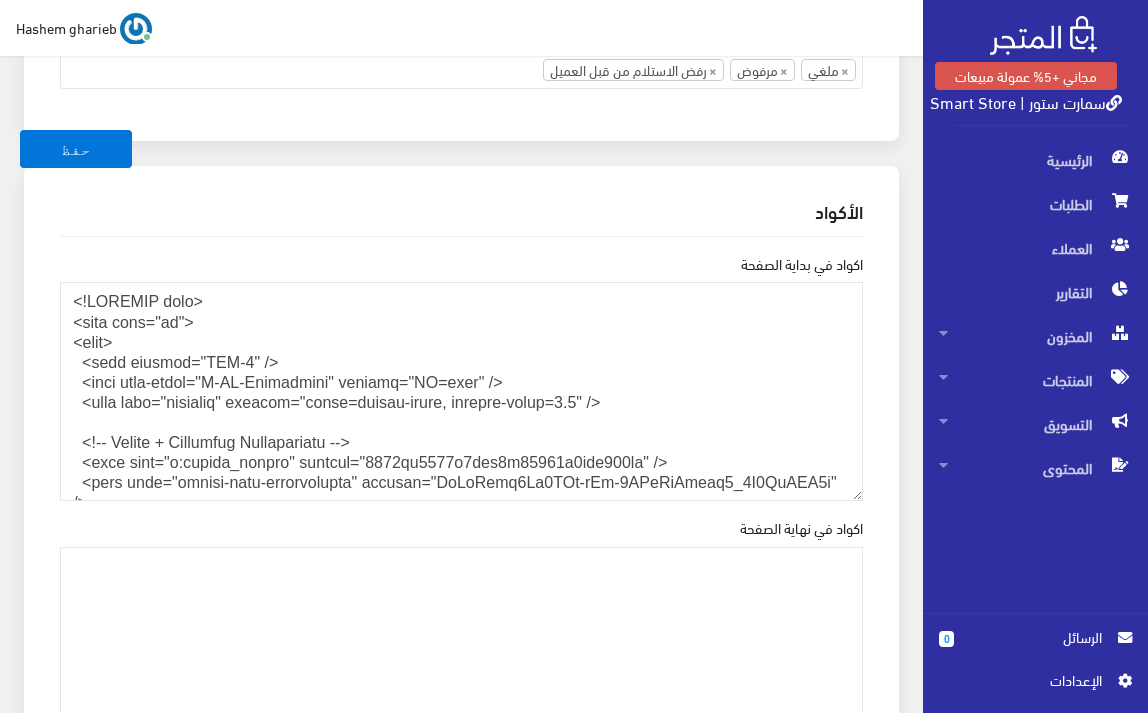scroll, scrollTop: 2667, scrollLeft: 0, axis: vertical 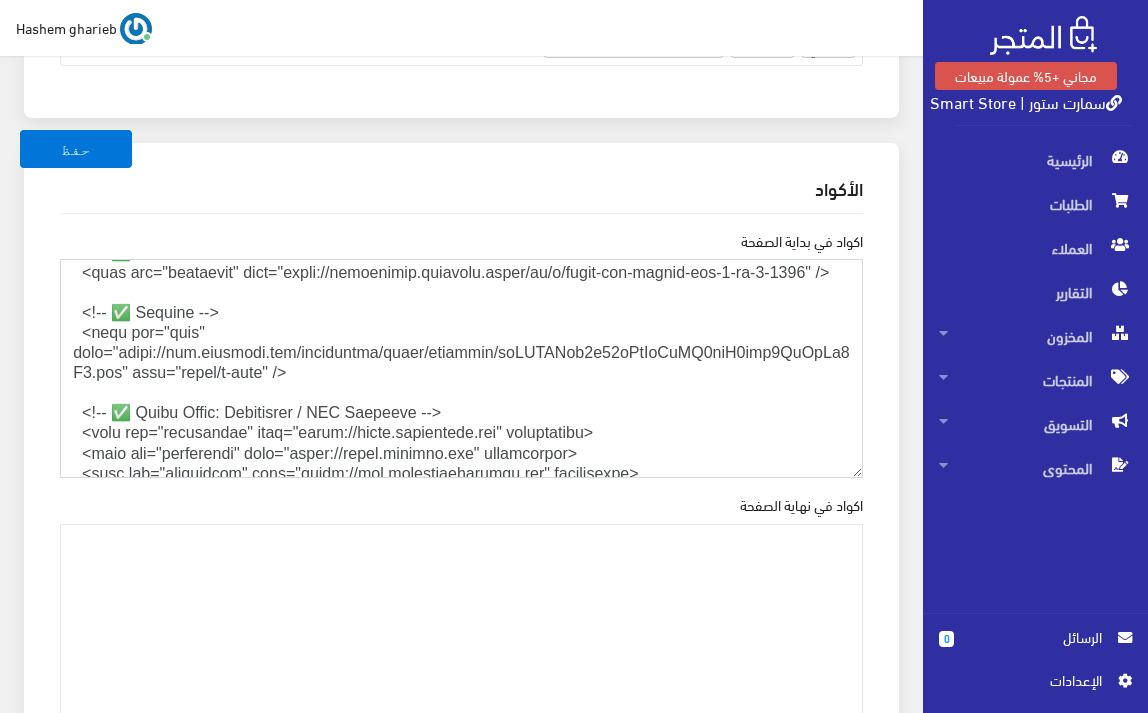 drag, startPoint x: 249, startPoint y: 368, endPoint x: 119, endPoint y: 360, distance: 130.24593 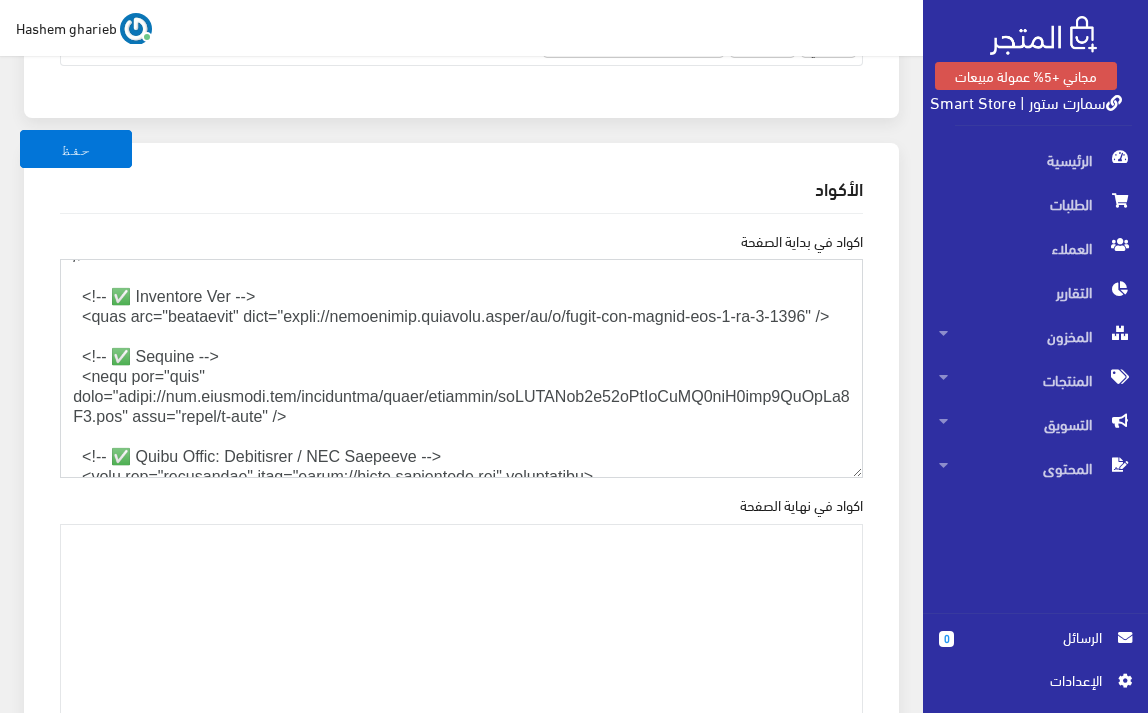 scroll, scrollTop: 200, scrollLeft: 0, axis: vertical 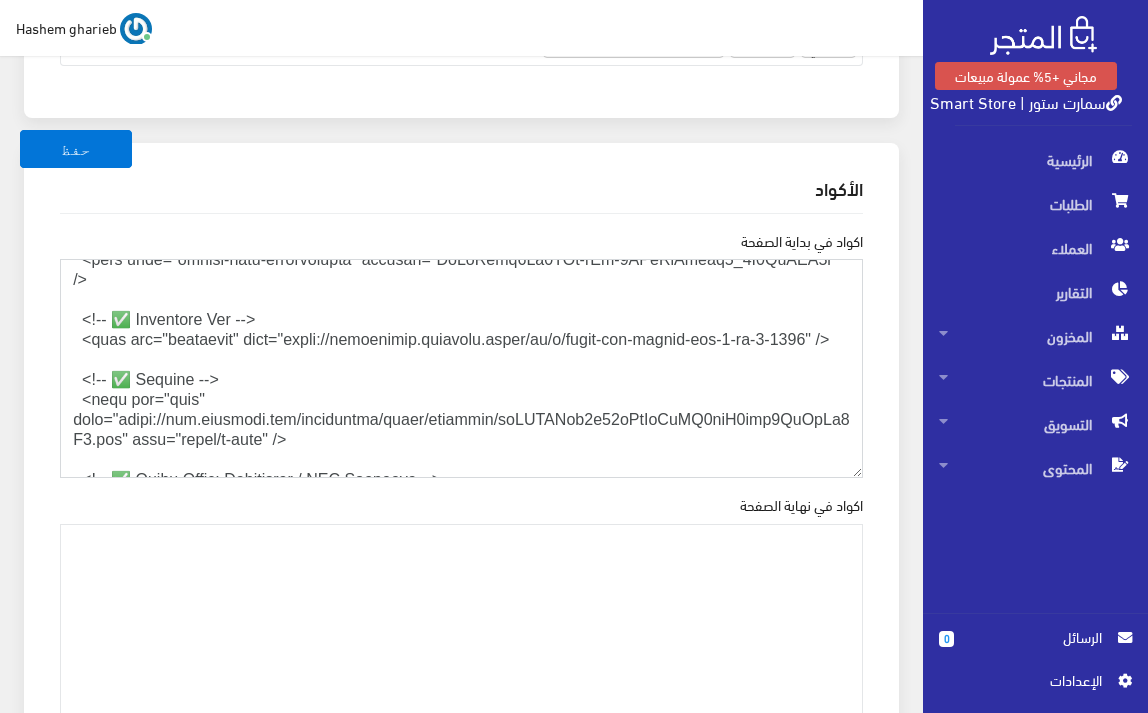 drag, startPoint x: 838, startPoint y: 337, endPoint x: 0, endPoint y: 324, distance: 838.1008 